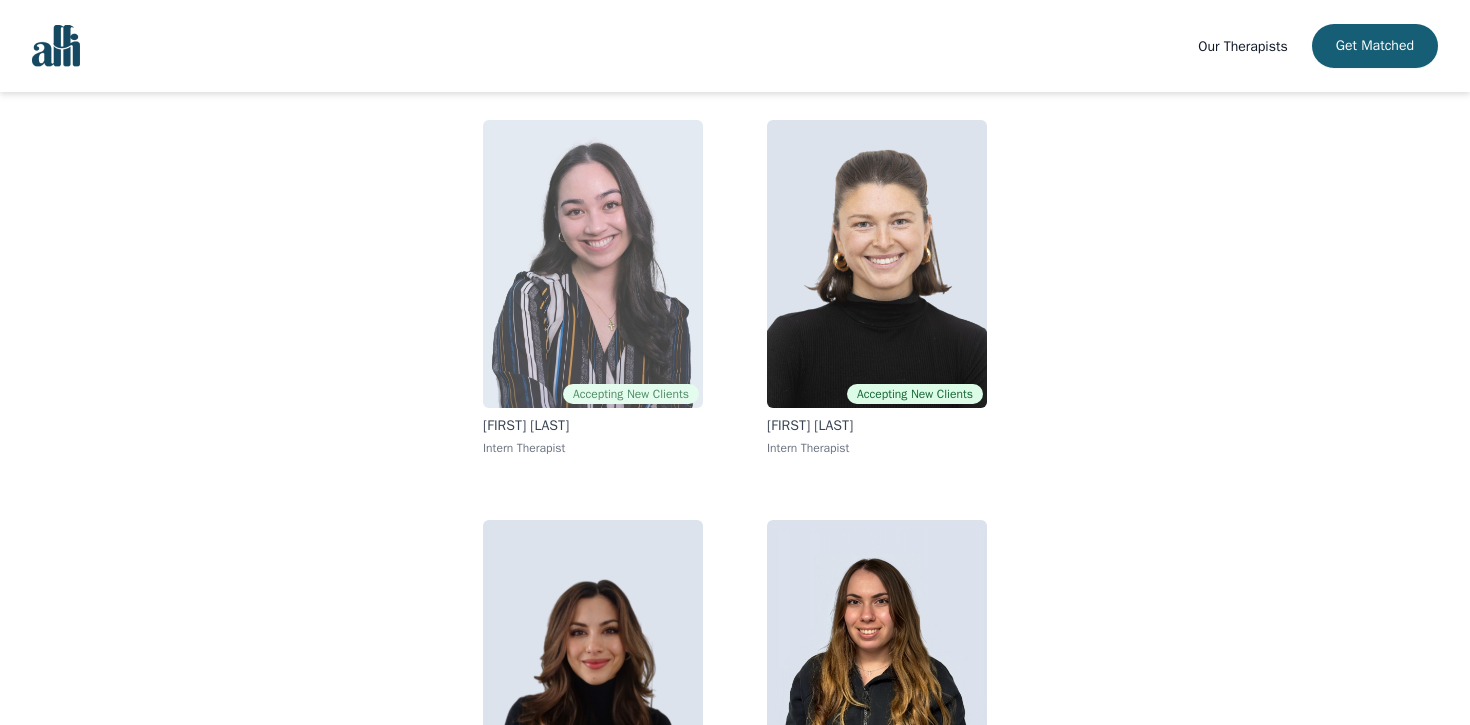 scroll, scrollTop: 319, scrollLeft: 0, axis: vertical 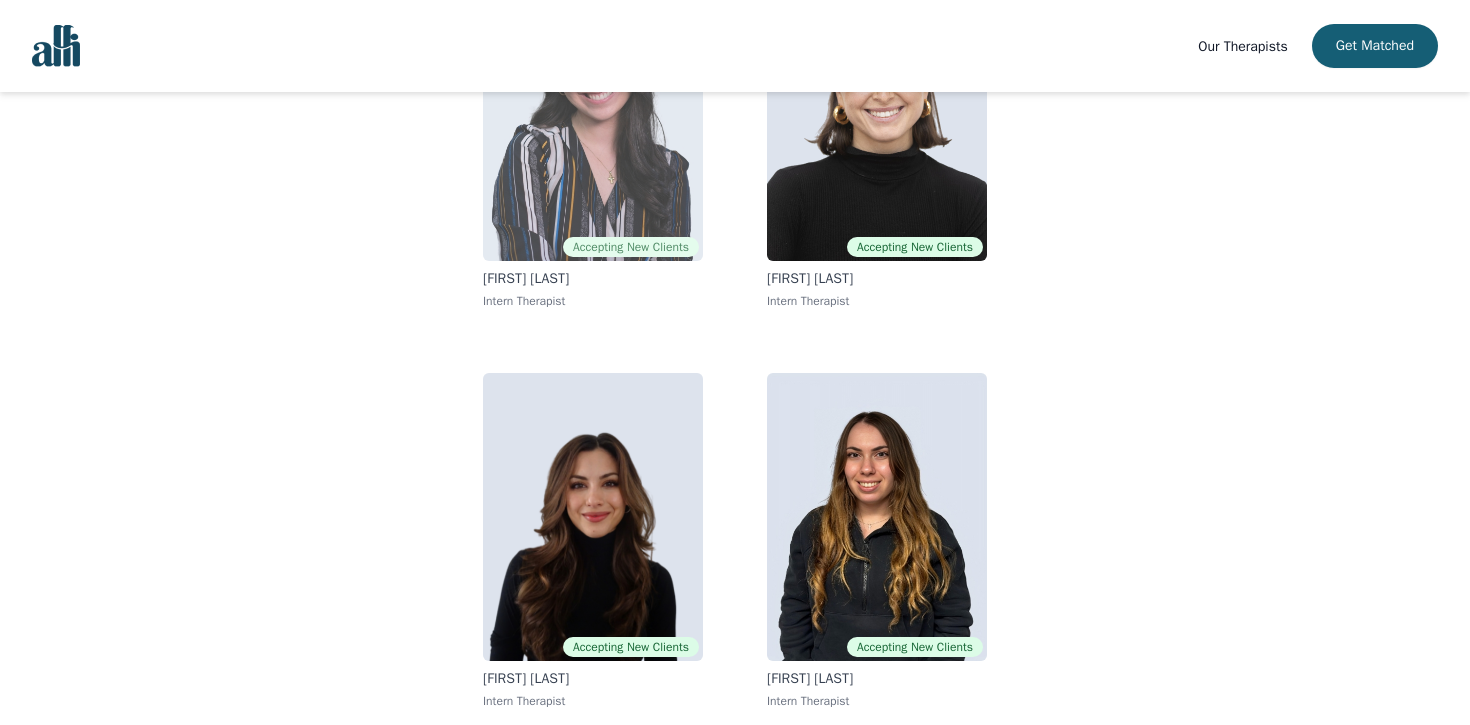 click at bounding box center [593, 517] 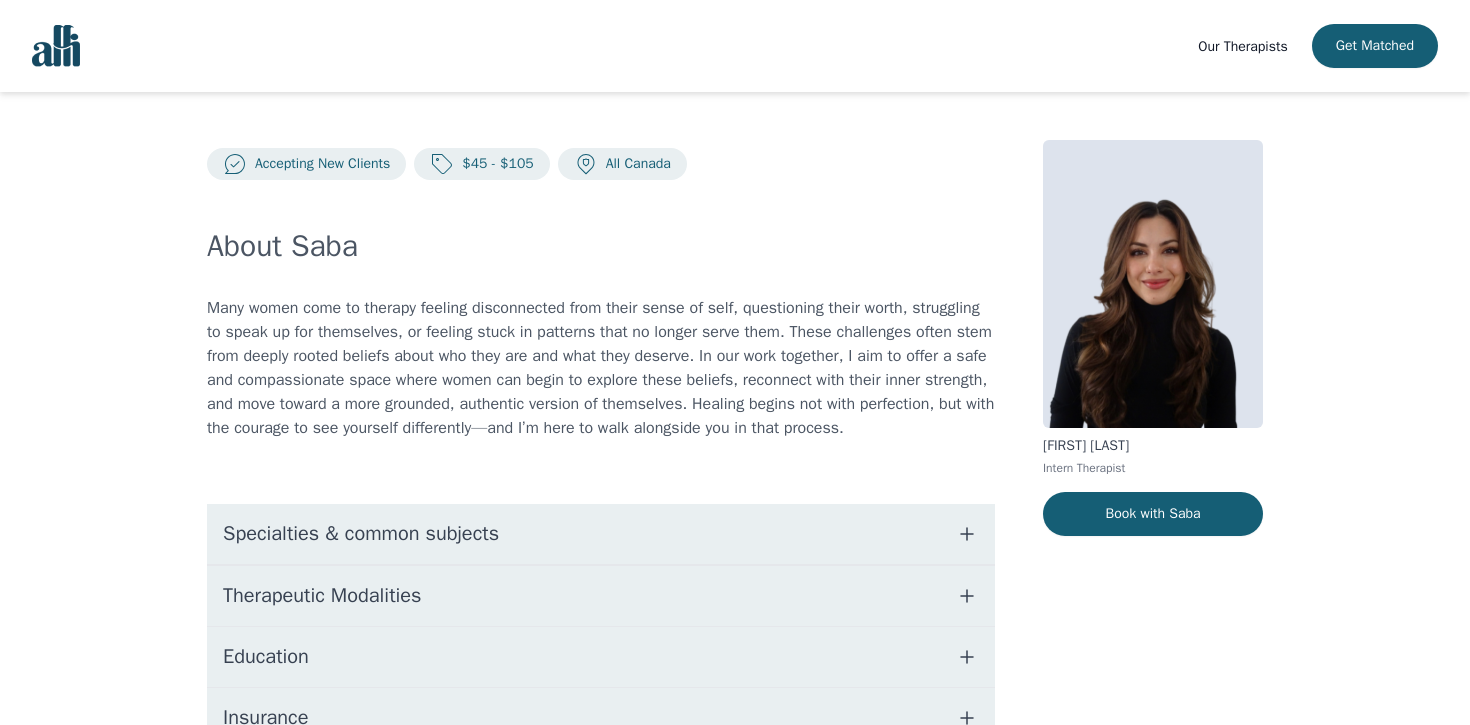 scroll, scrollTop: 265, scrollLeft: 0, axis: vertical 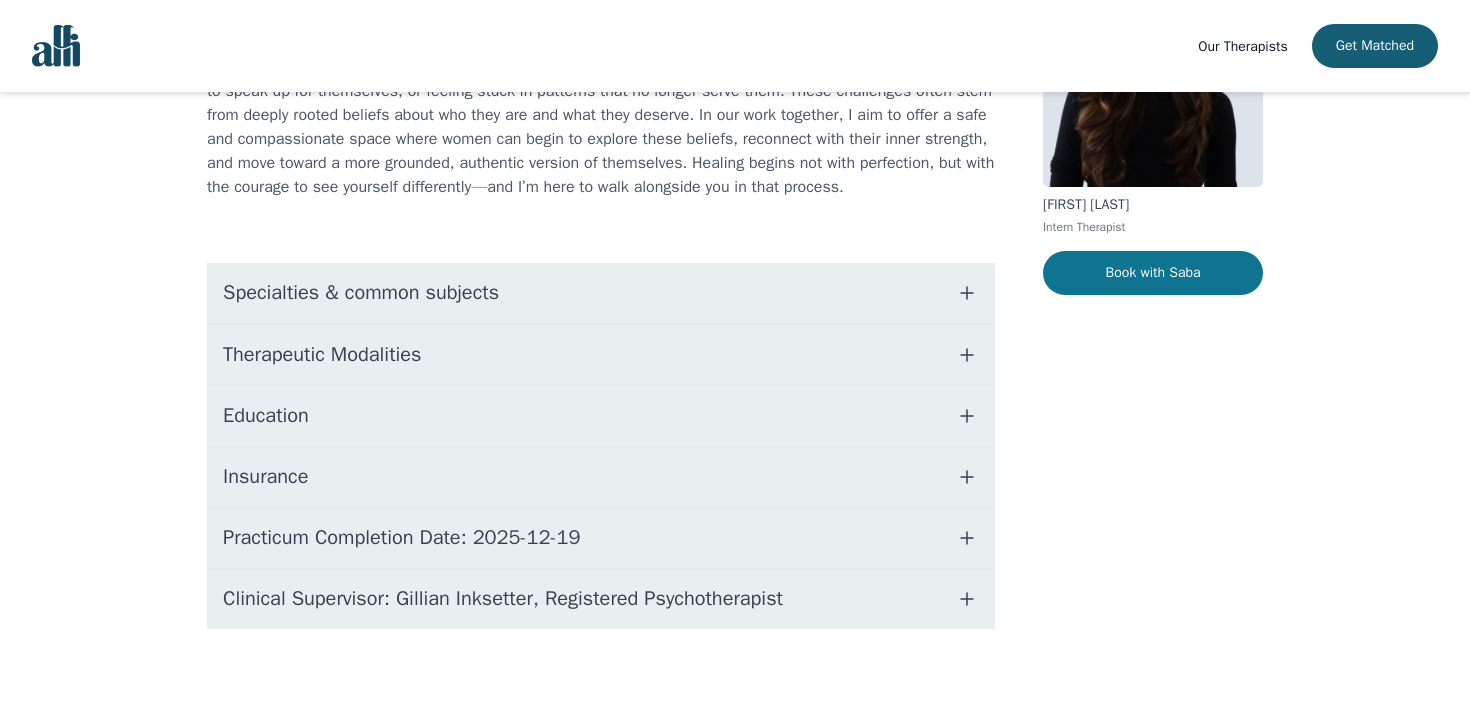 click on "Book with Saba" at bounding box center (1153, 273) 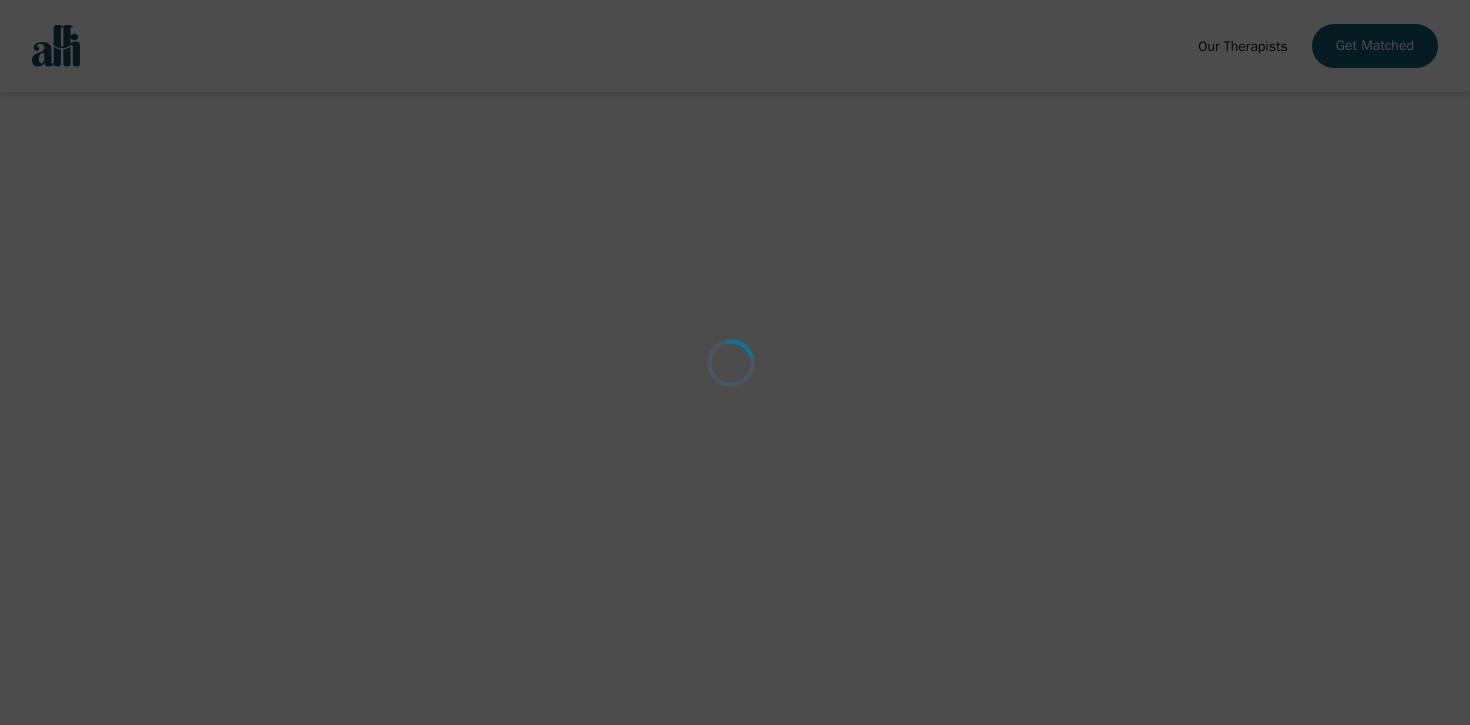 scroll, scrollTop: 0, scrollLeft: 0, axis: both 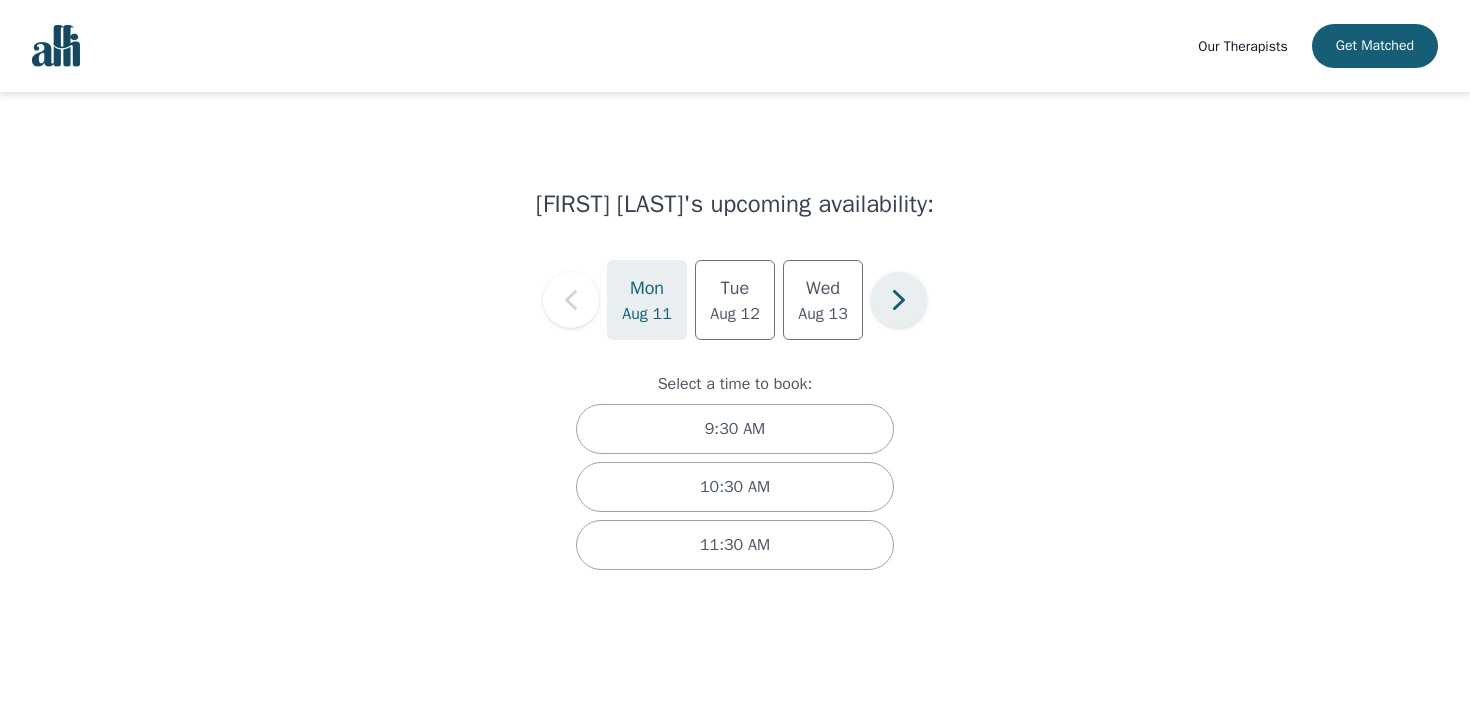 click 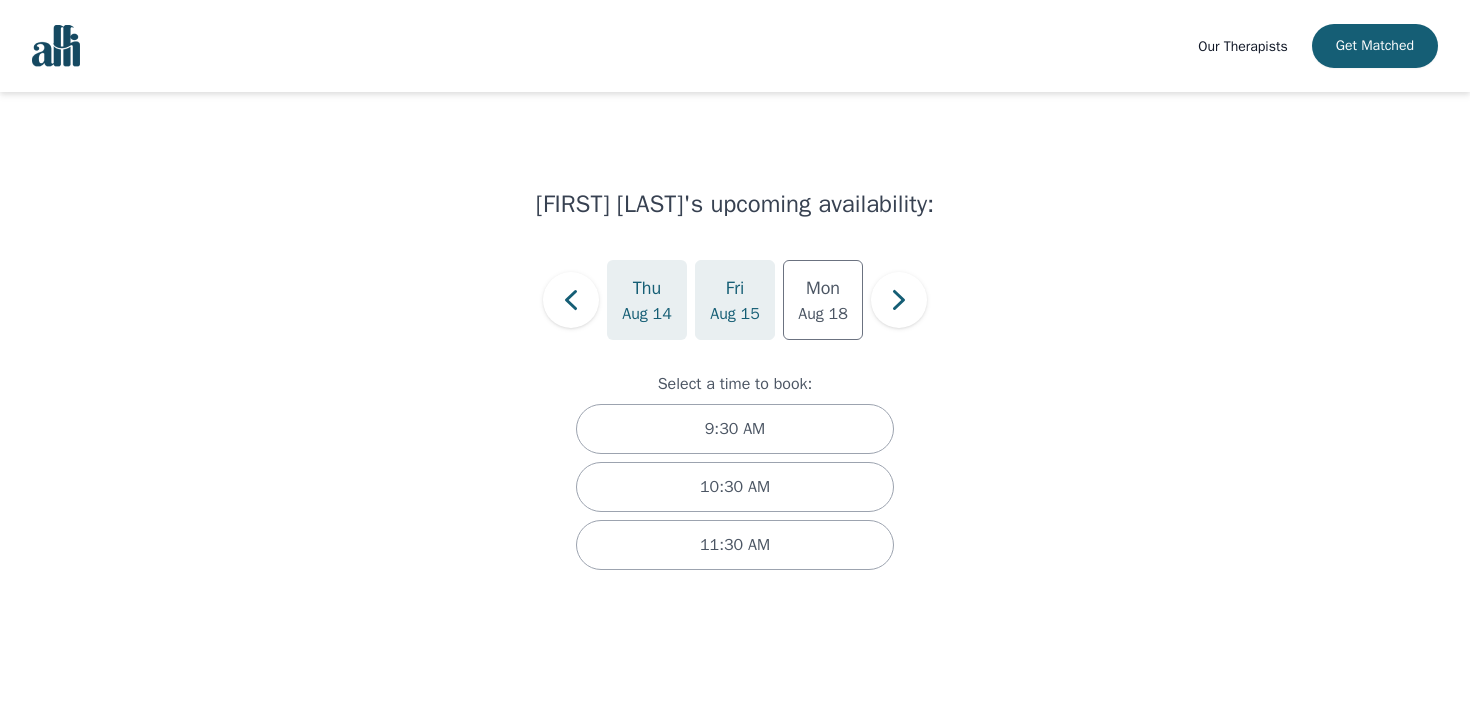 click on "Aug 15" at bounding box center (735, 314) 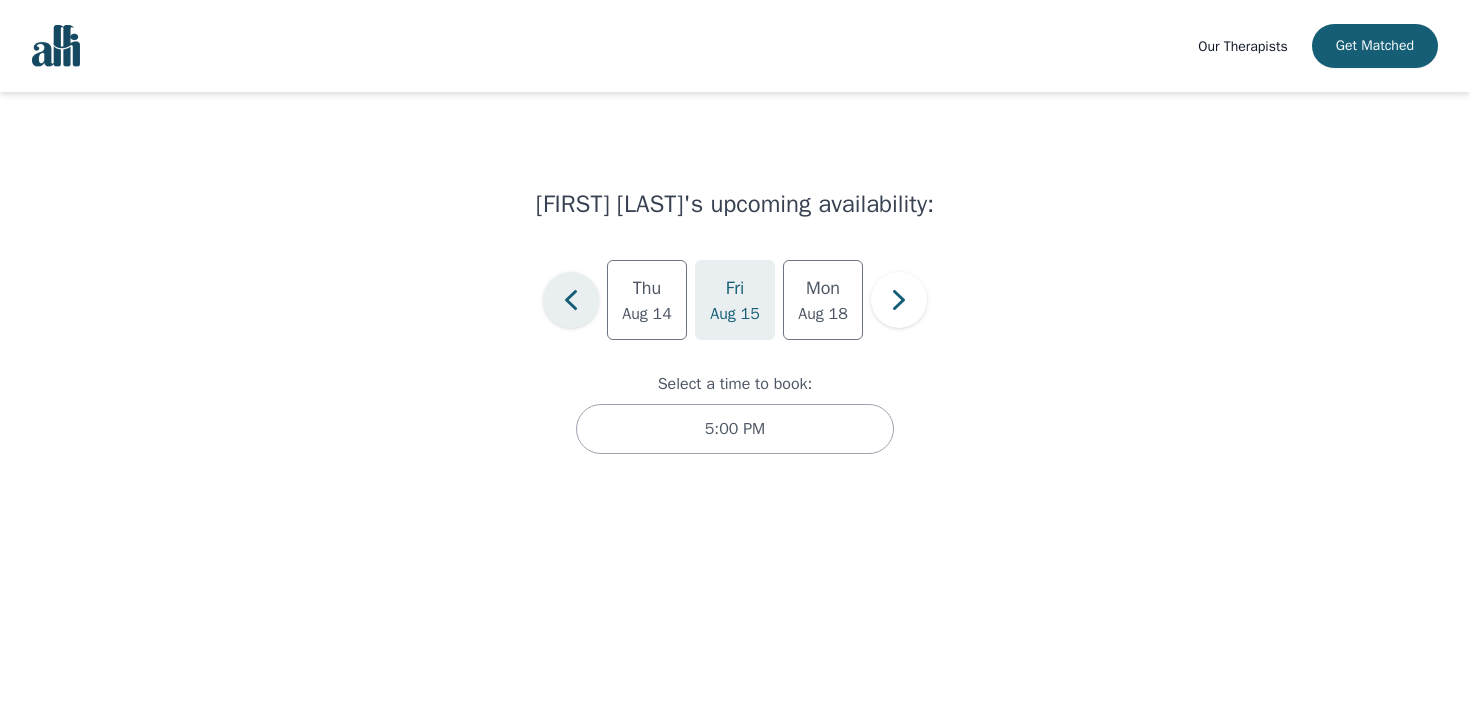 click 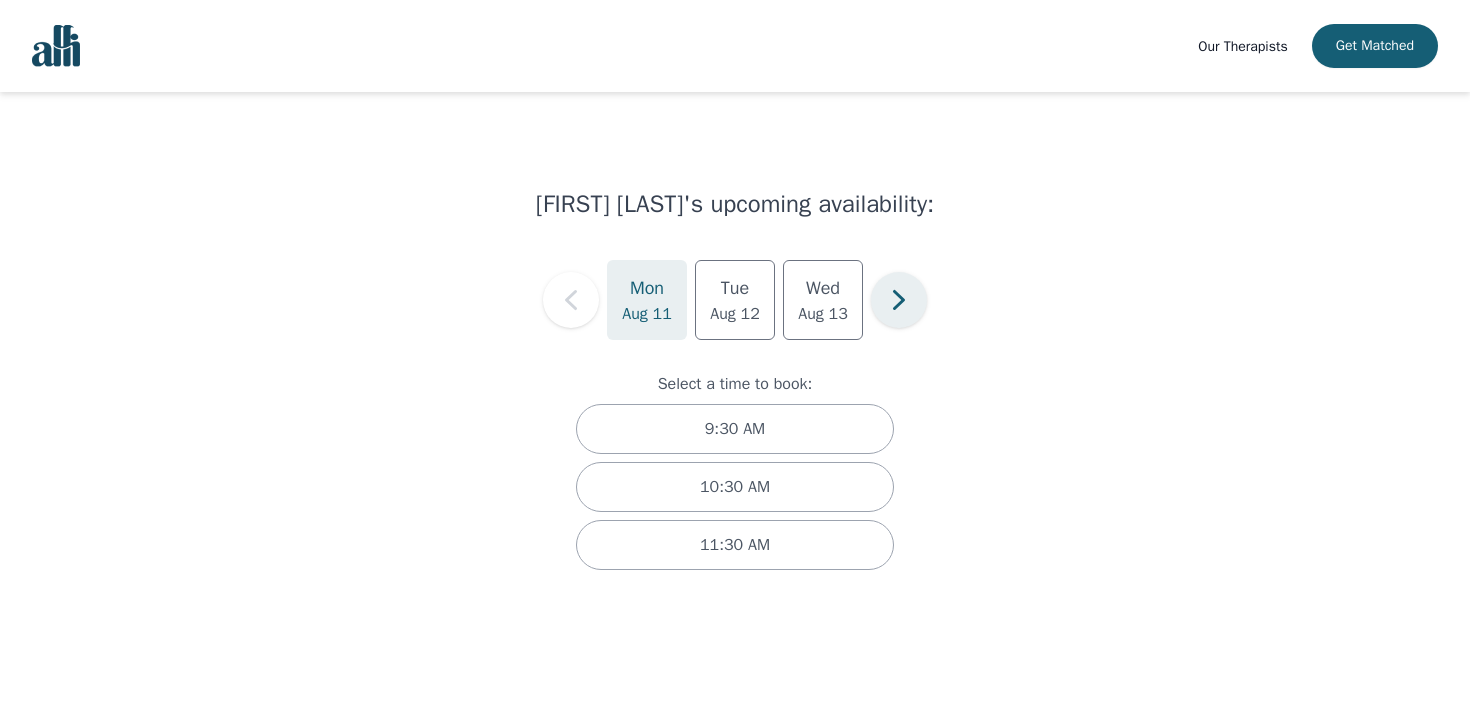 click 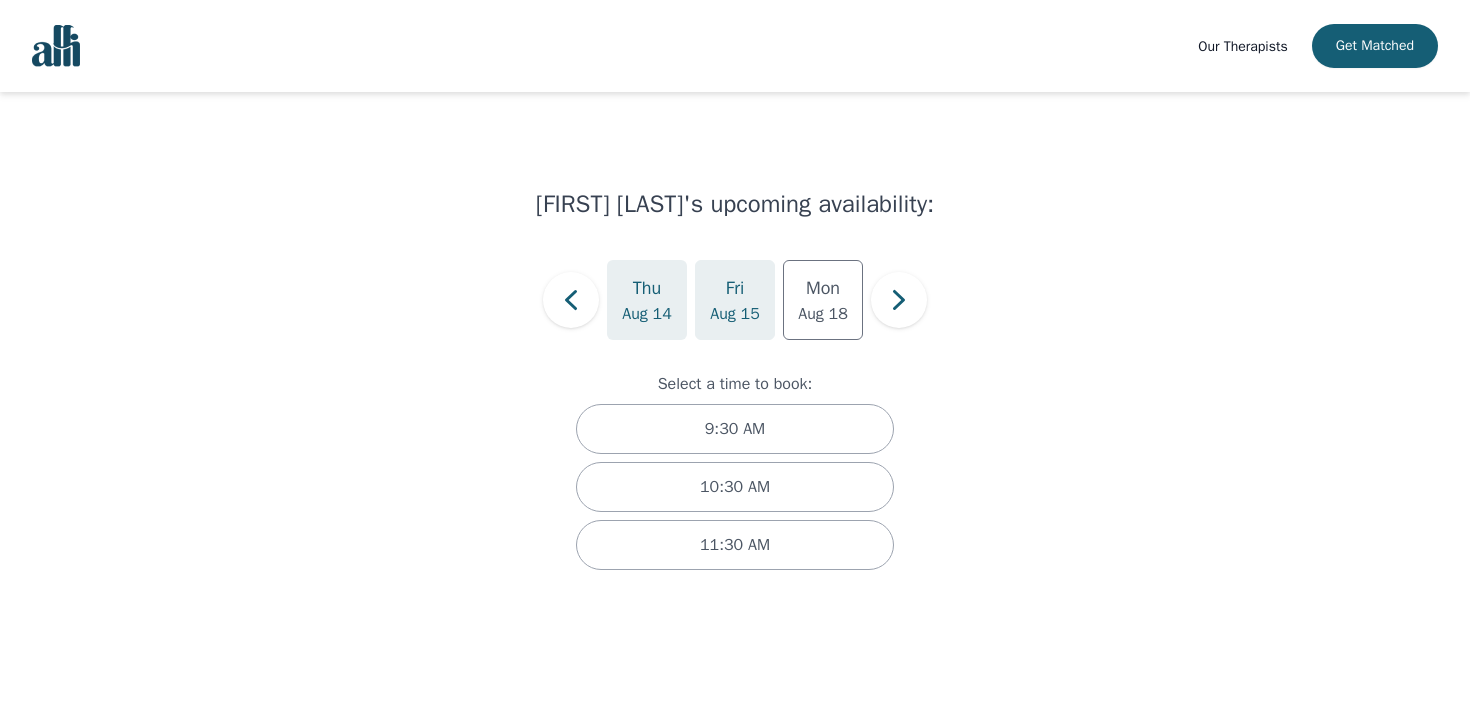 click on "Aug 15" at bounding box center [735, 314] 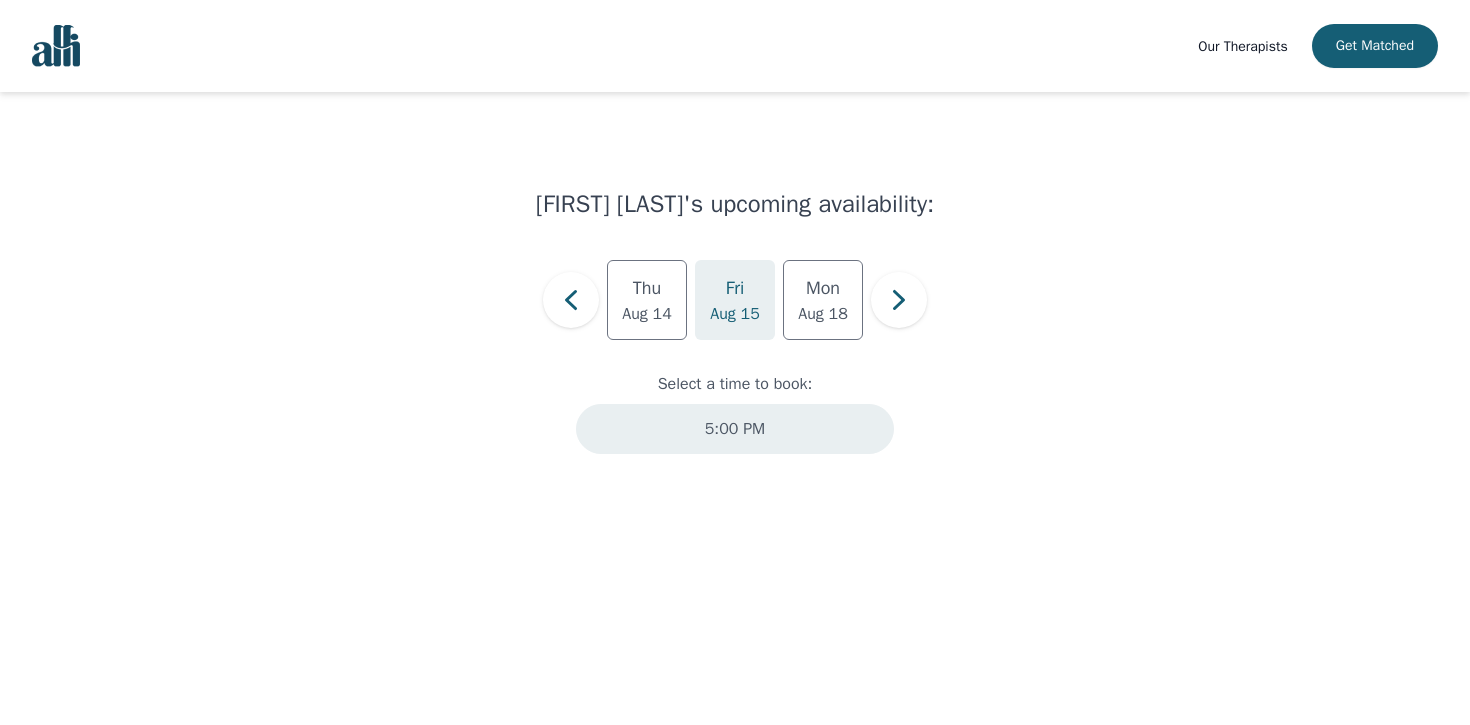click on "5:00 PM" at bounding box center [735, 429] 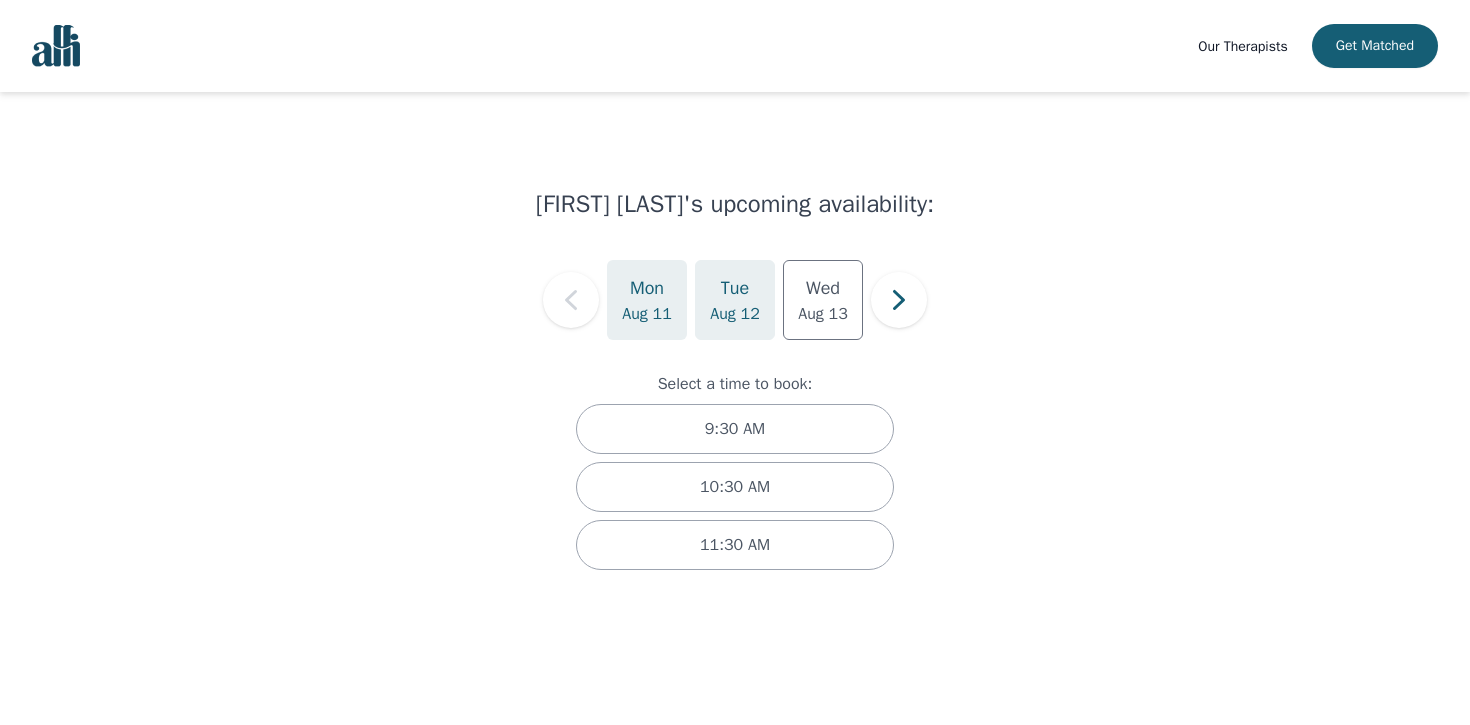 click on "Aug 12" at bounding box center (735, 314) 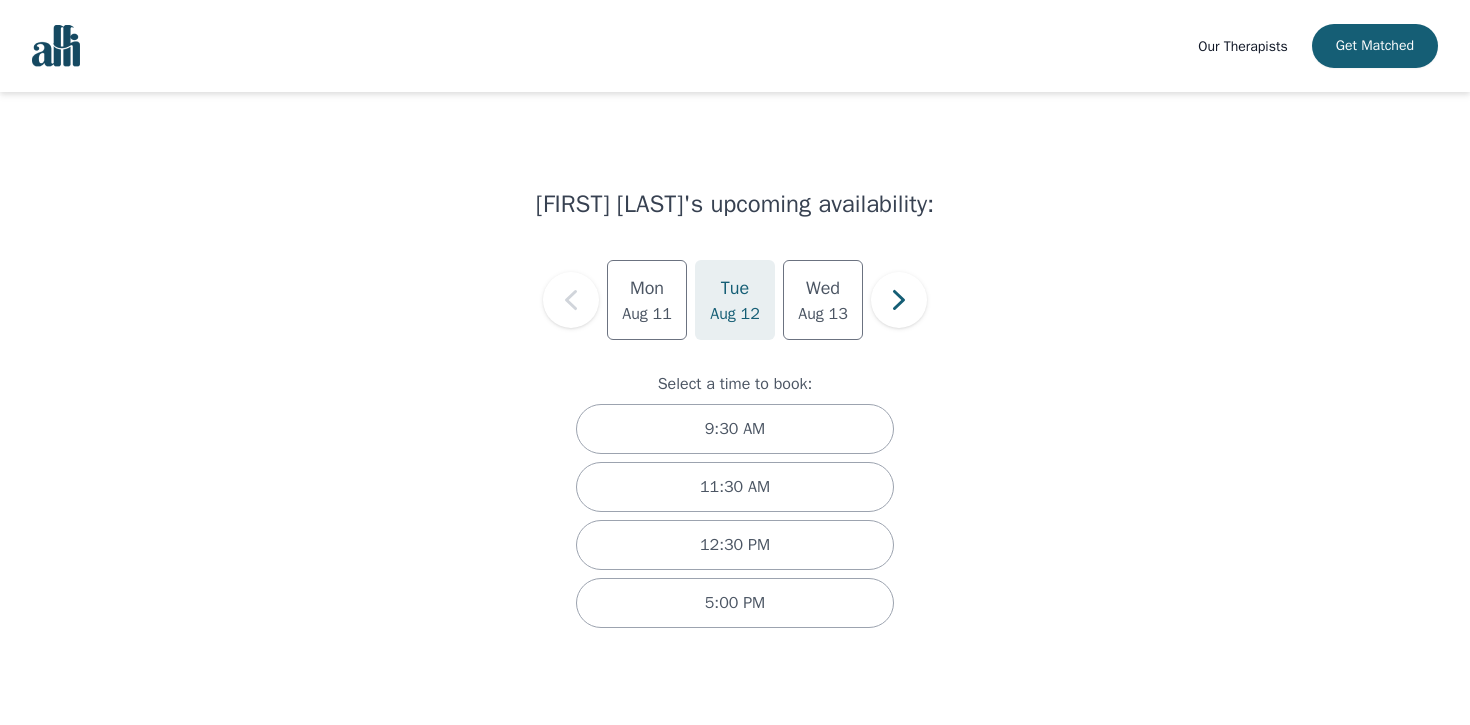 click on "Mon Aug 11 Tue Aug 12 Wed Aug 13" at bounding box center [735, 300] 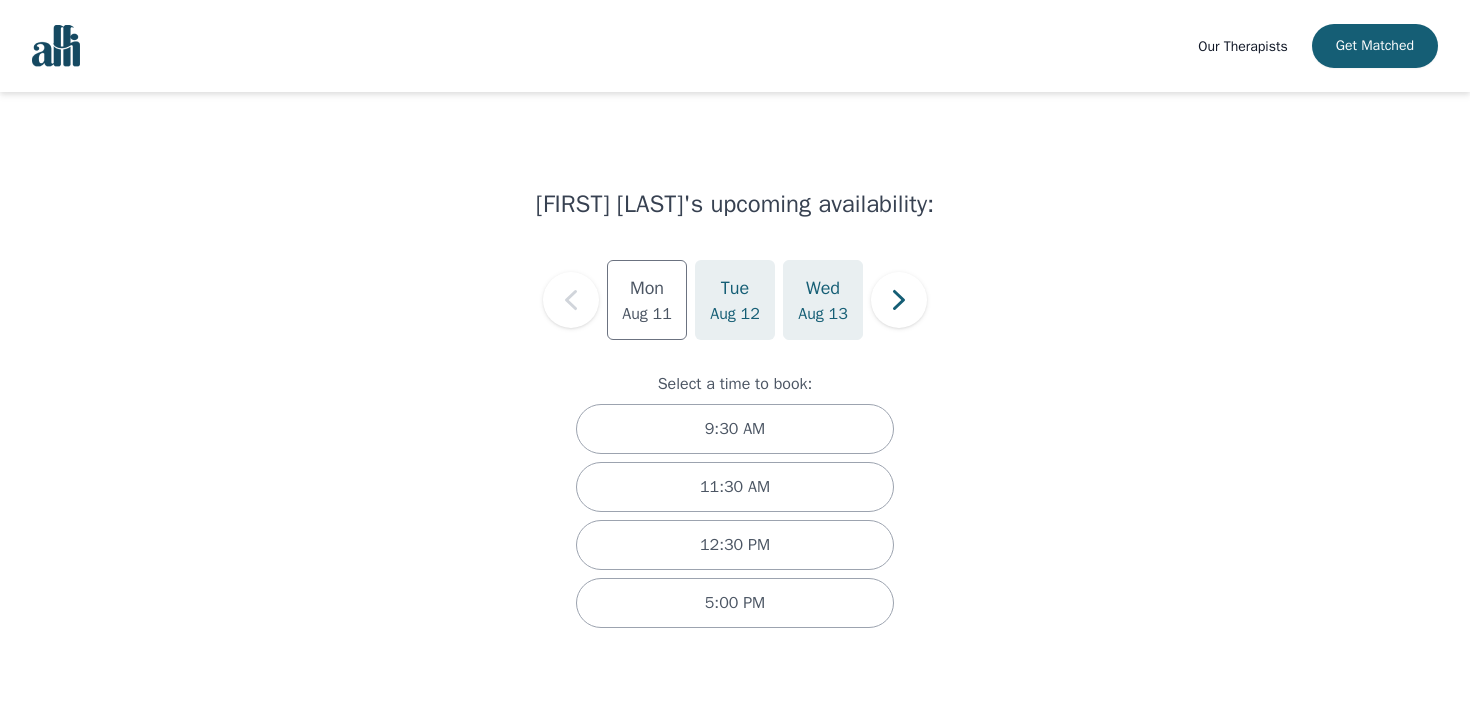 click on "Aug 13" at bounding box center (823, 314) 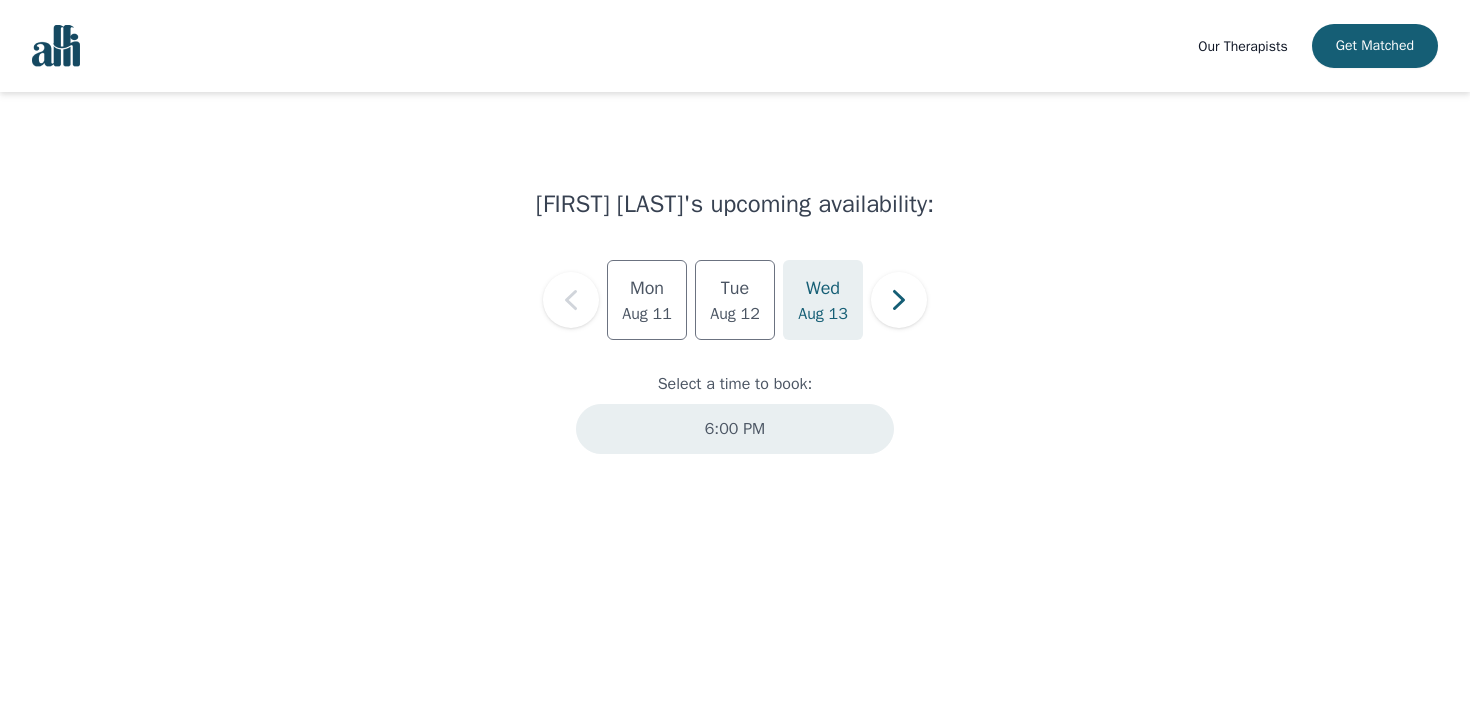 click on "6:00 PM" at bounding box center [735, 429] 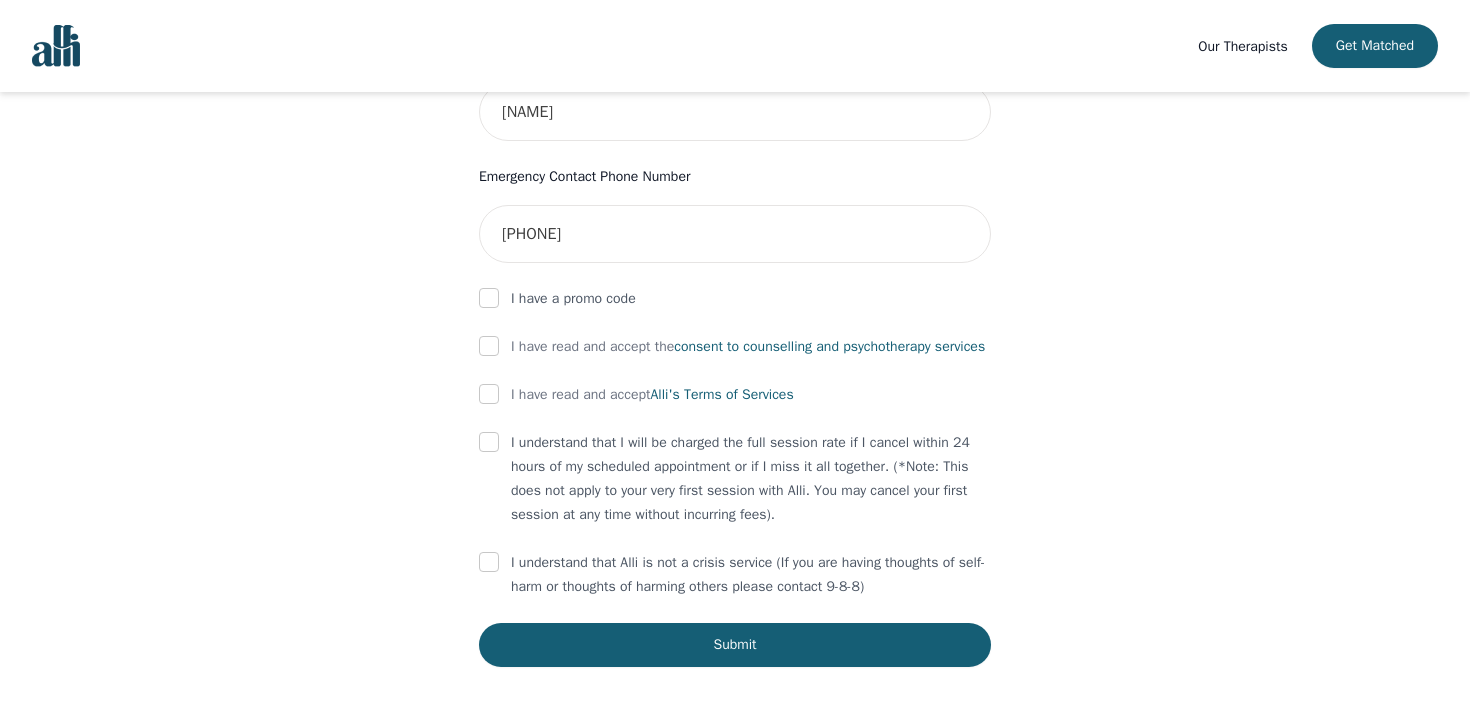 scroll, scrollTop: 1052, scrollLeft: 0, axis: vertical 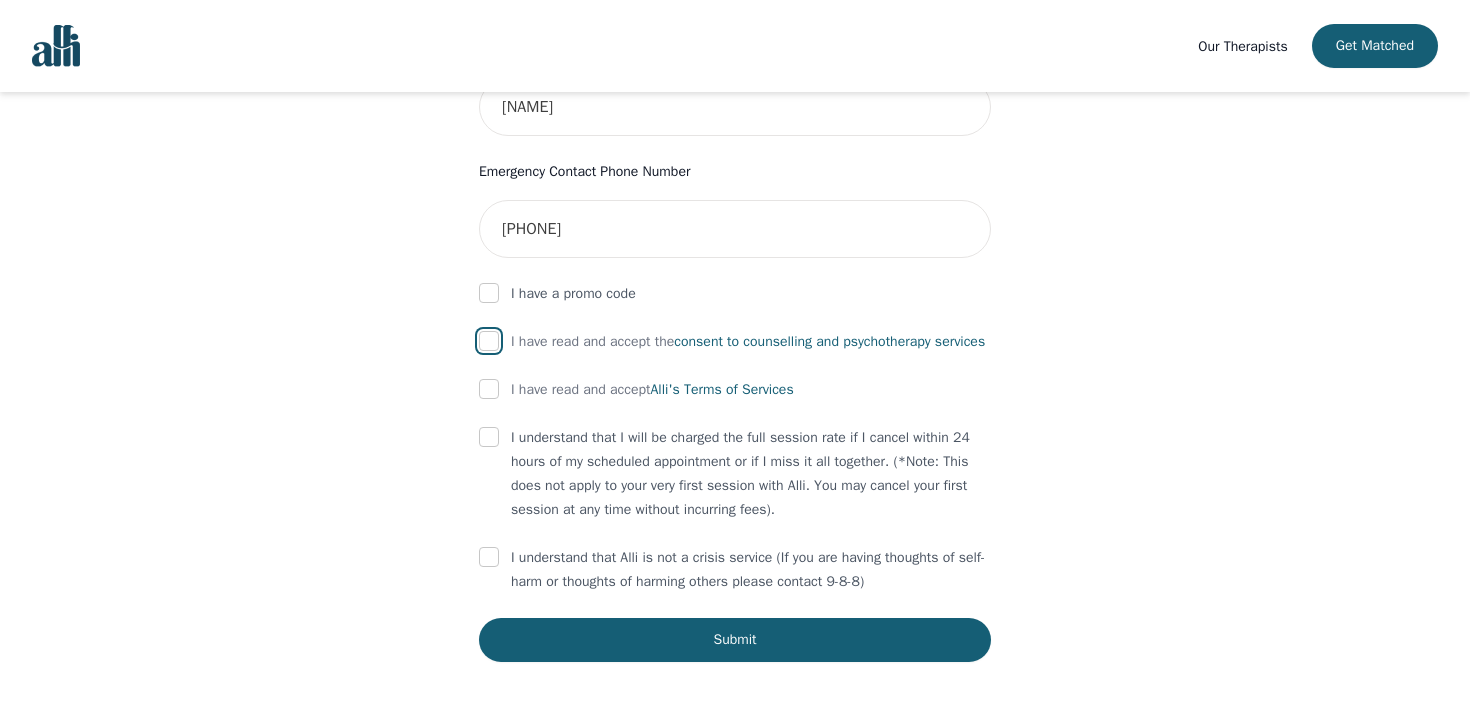 click at bounding box center (489, 341) 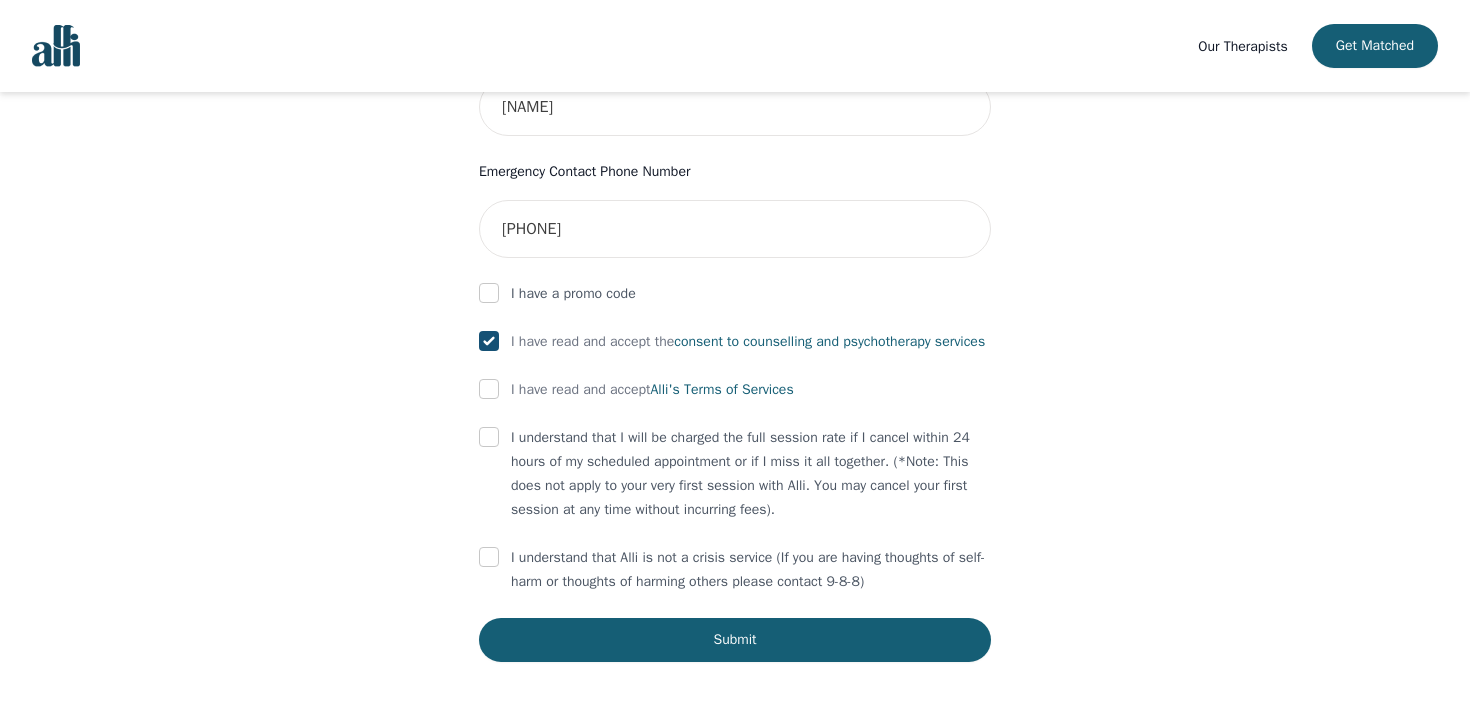 checkbox on "true" 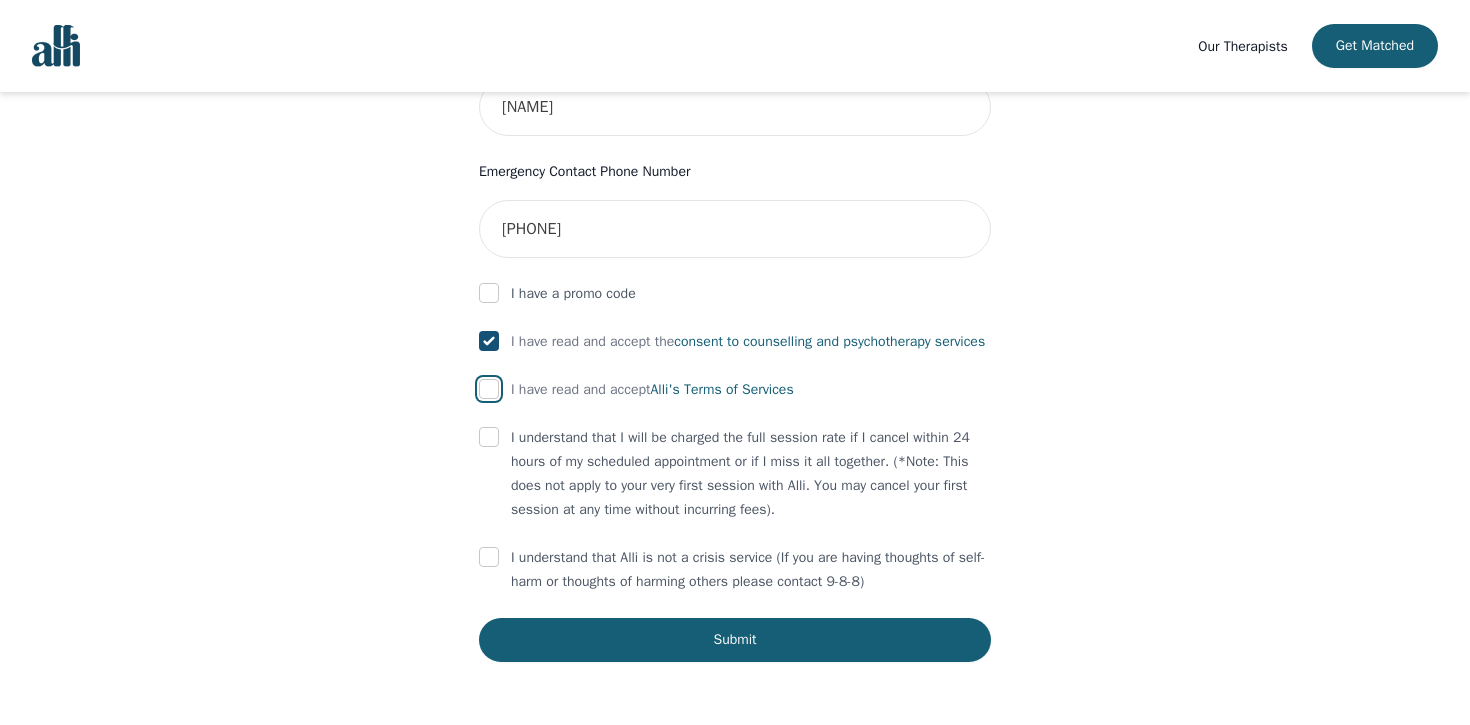 click at bounding box center [489, 389] 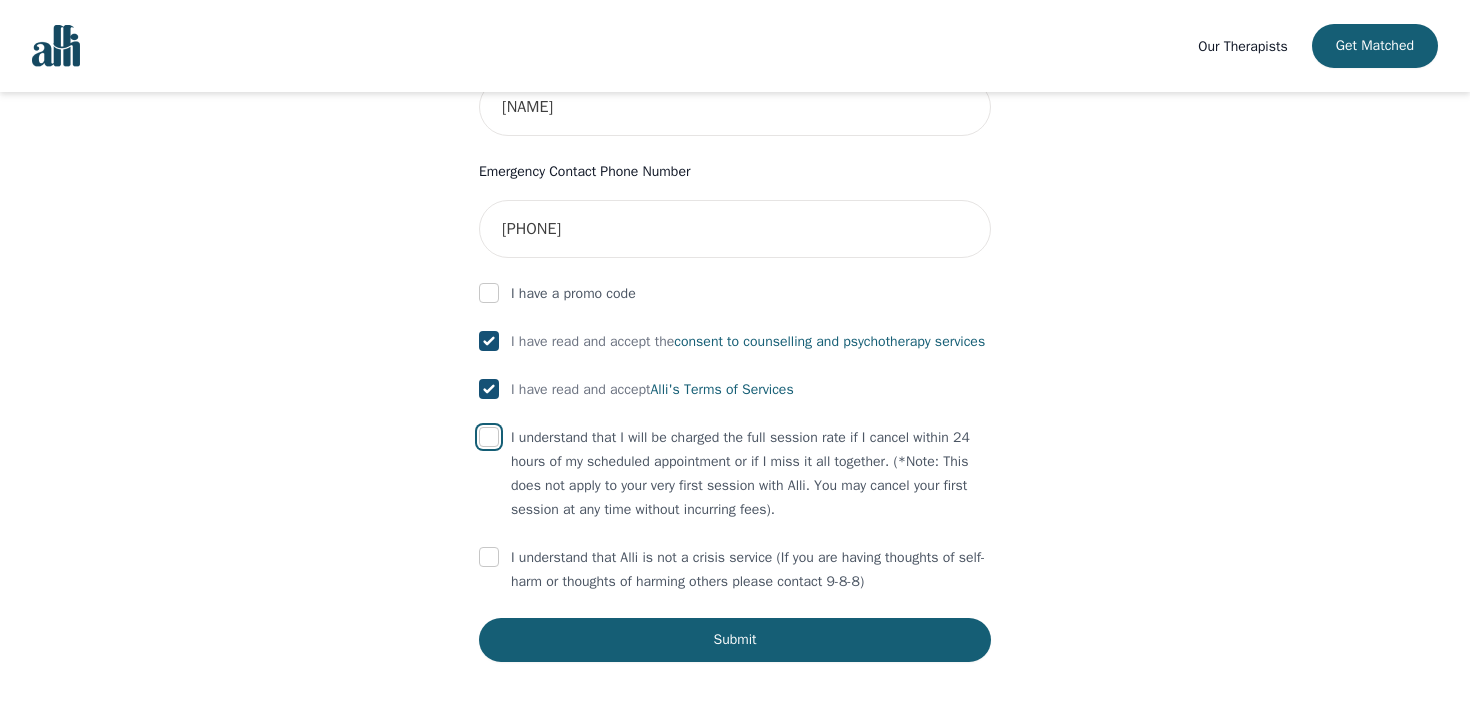 click at bounding box center (489, 437) 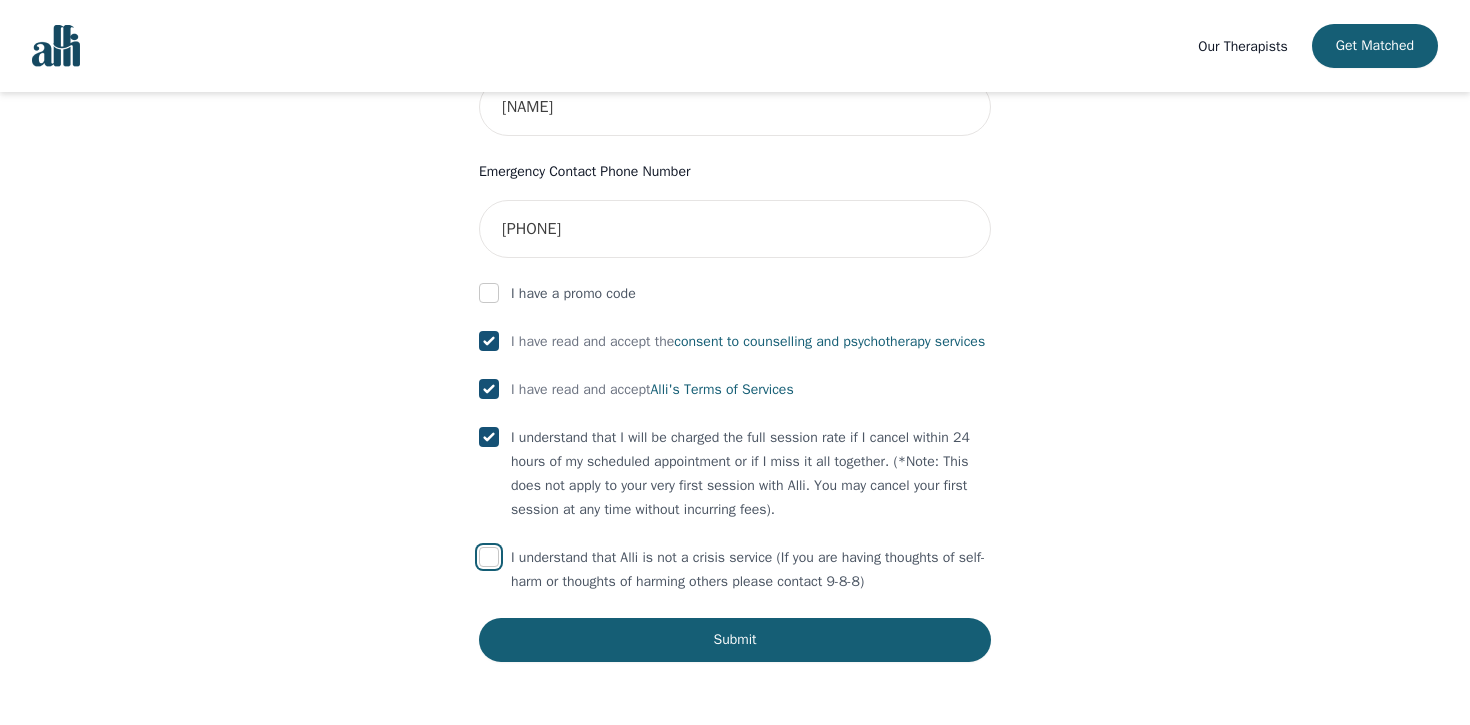 click at bounding box center (489, 557) 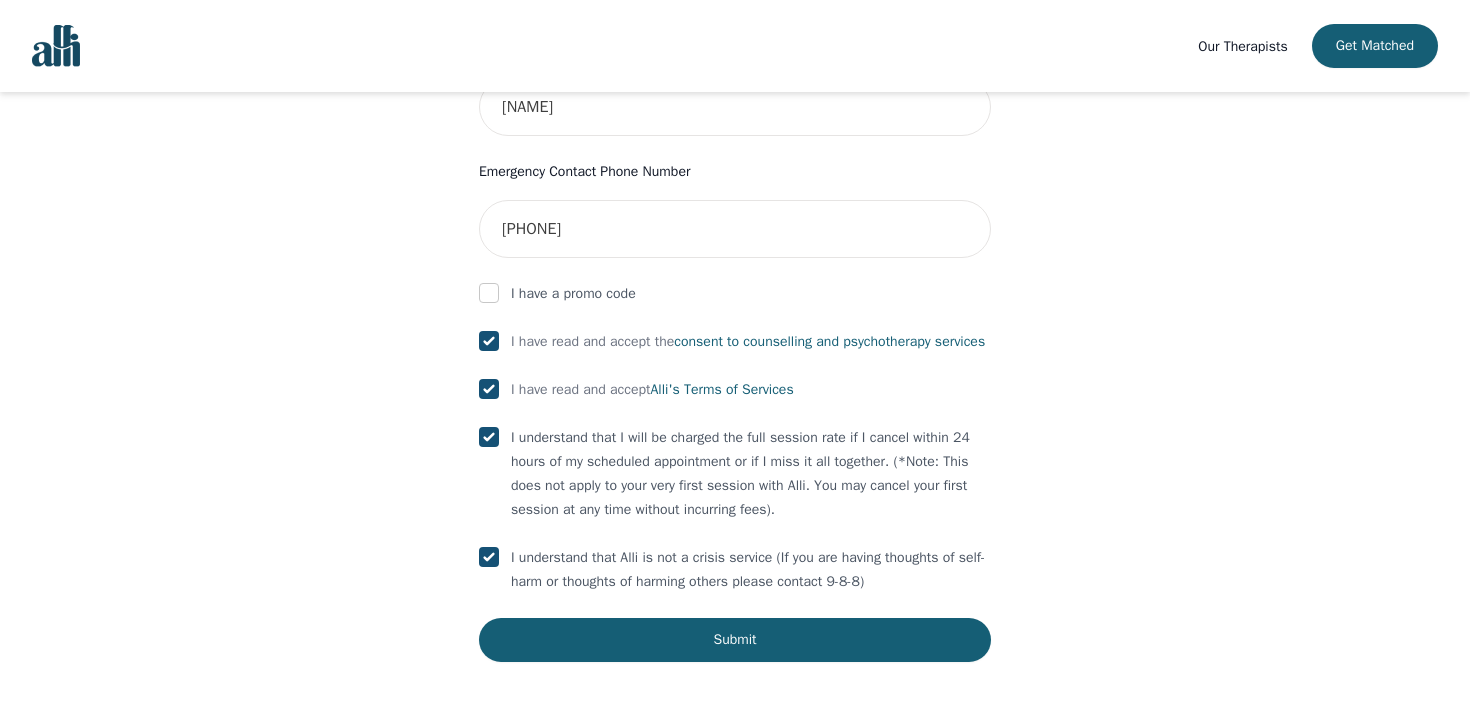 checkbox on "true" 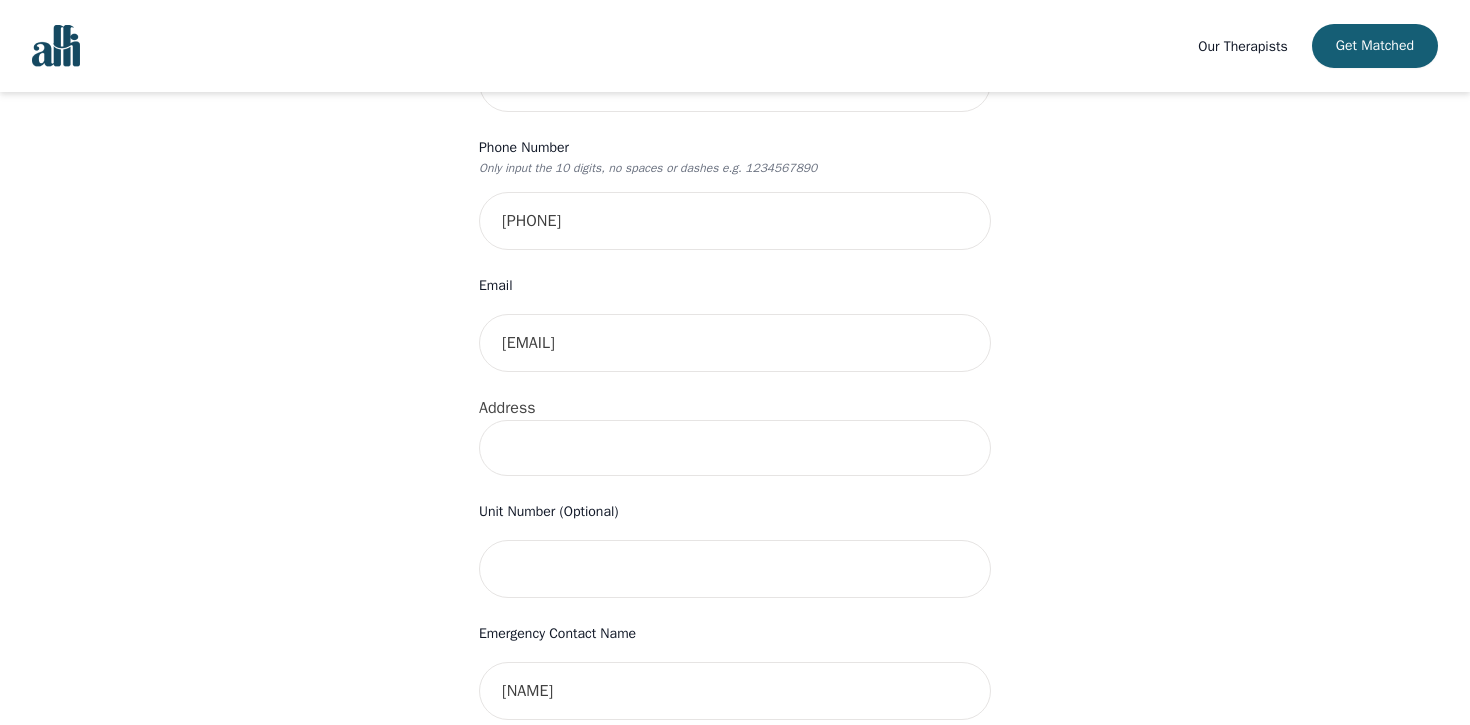 scroll, scrollTop: 466, scrollLeft: 0, axis: vertical 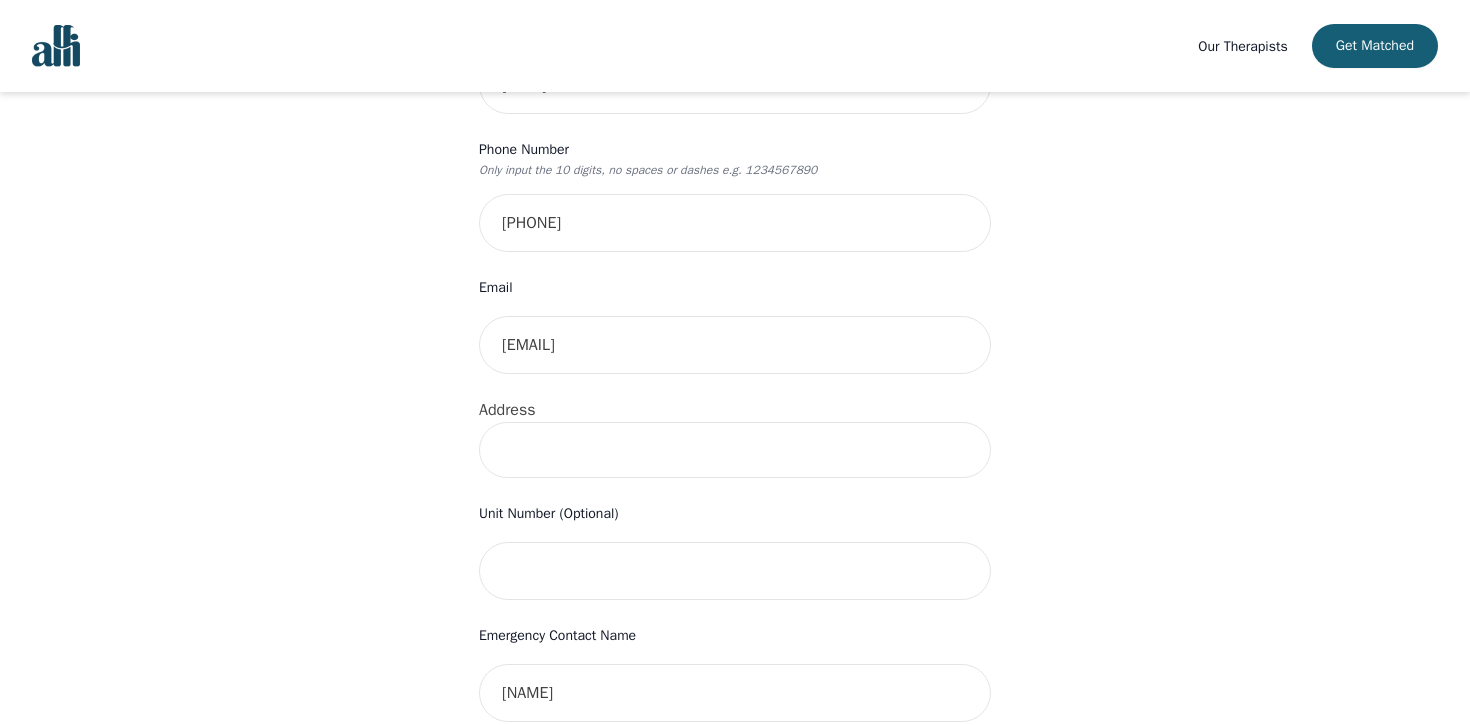 click at bounding box center (735, 450) 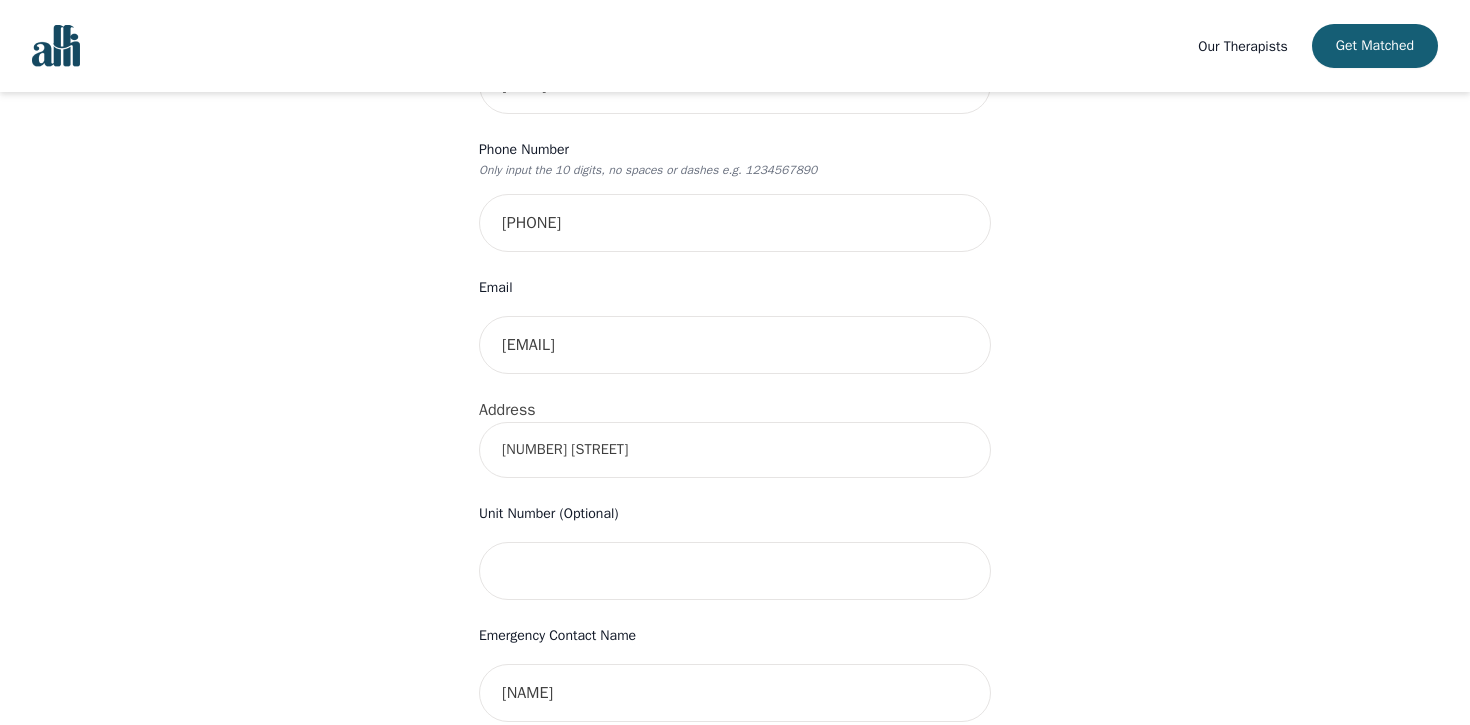 click on "Unit Number (Optional)" at bounding box center [735, 514] 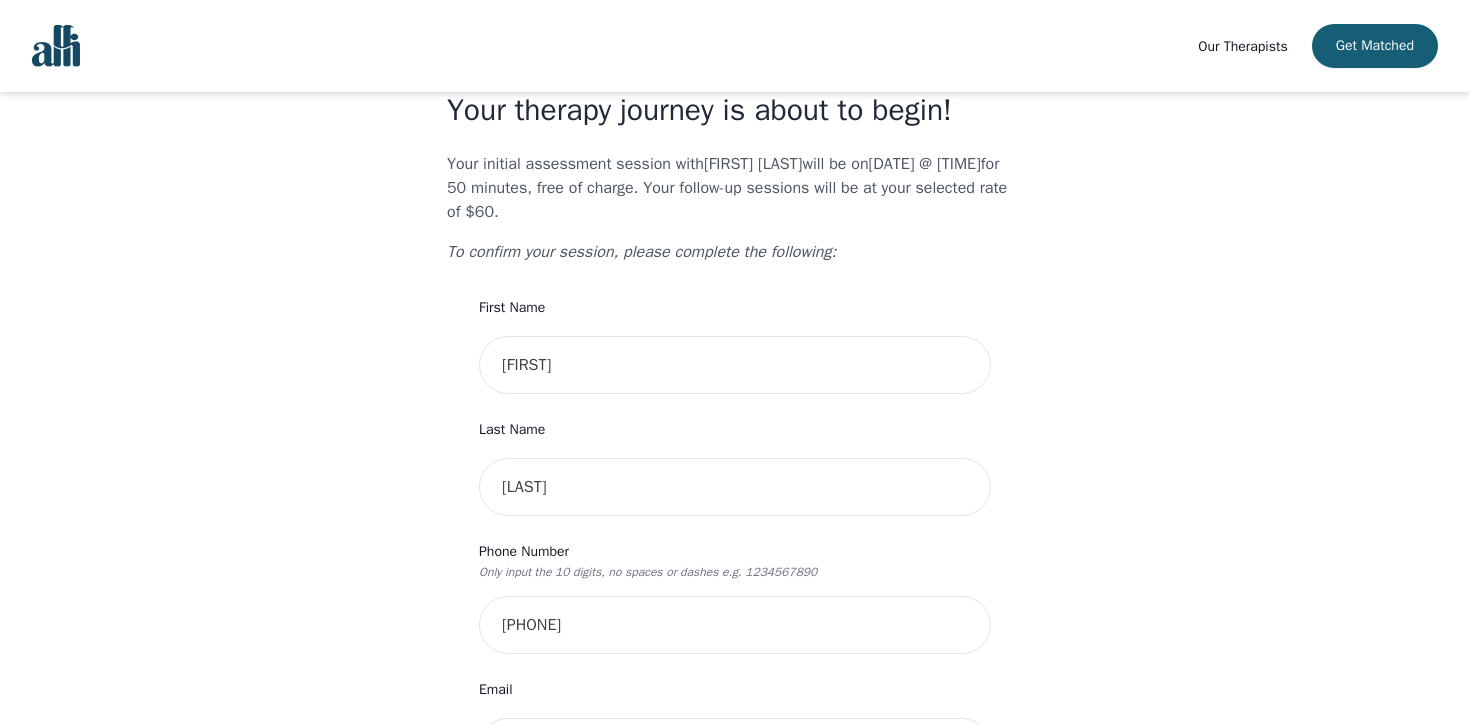 scroll, scrollTop: 66, scrollLeft: 0, axis: vertical 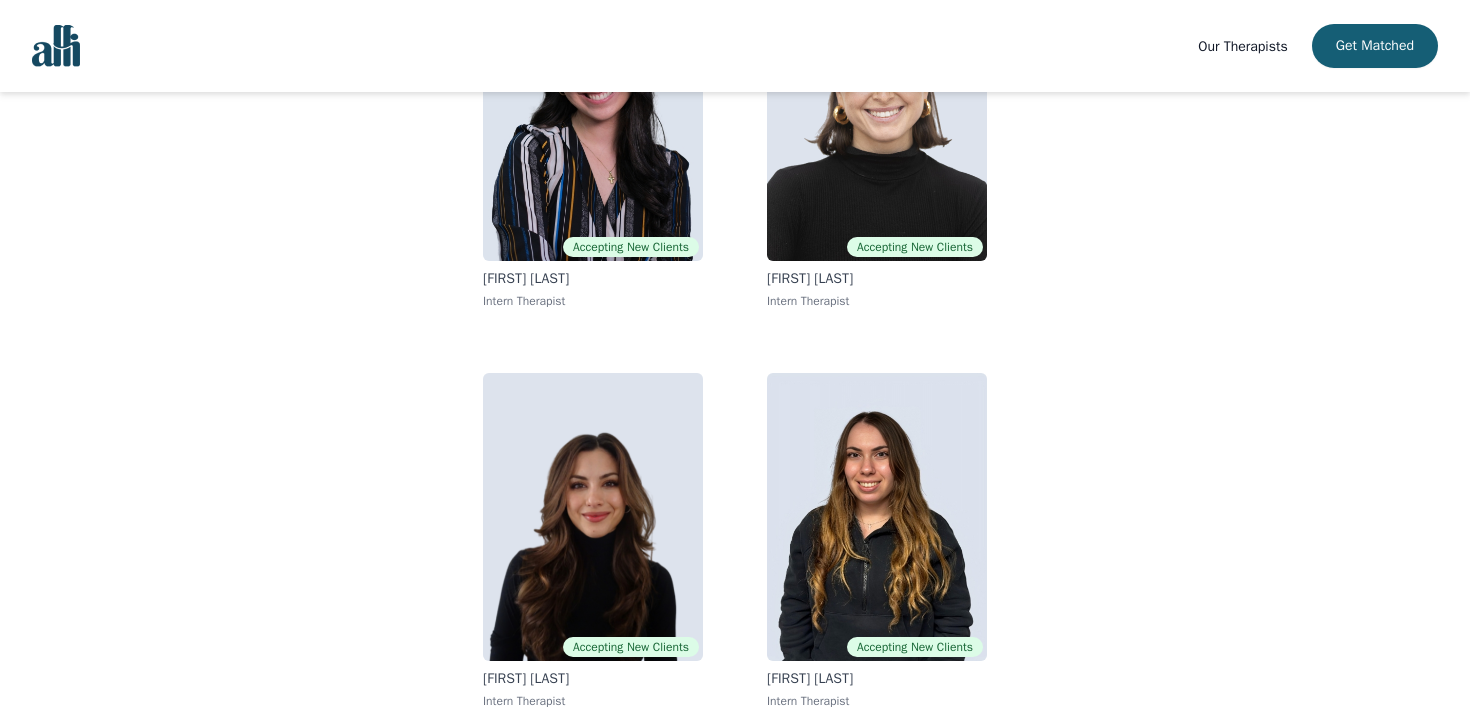 click on "Our Therapists Get Matched" at bounding box center (735, 46) 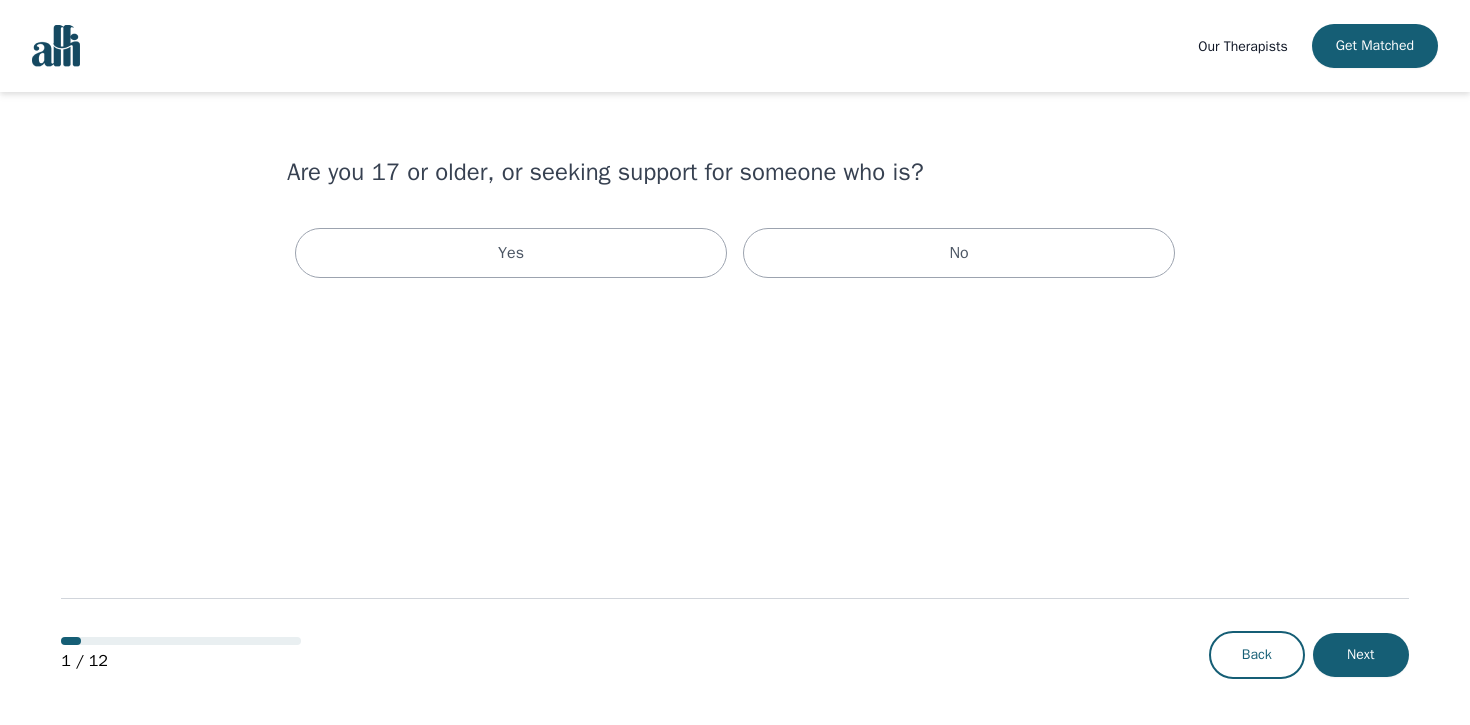 scroll, scrollTop: 0, scrollLeft: 0, axis: both 